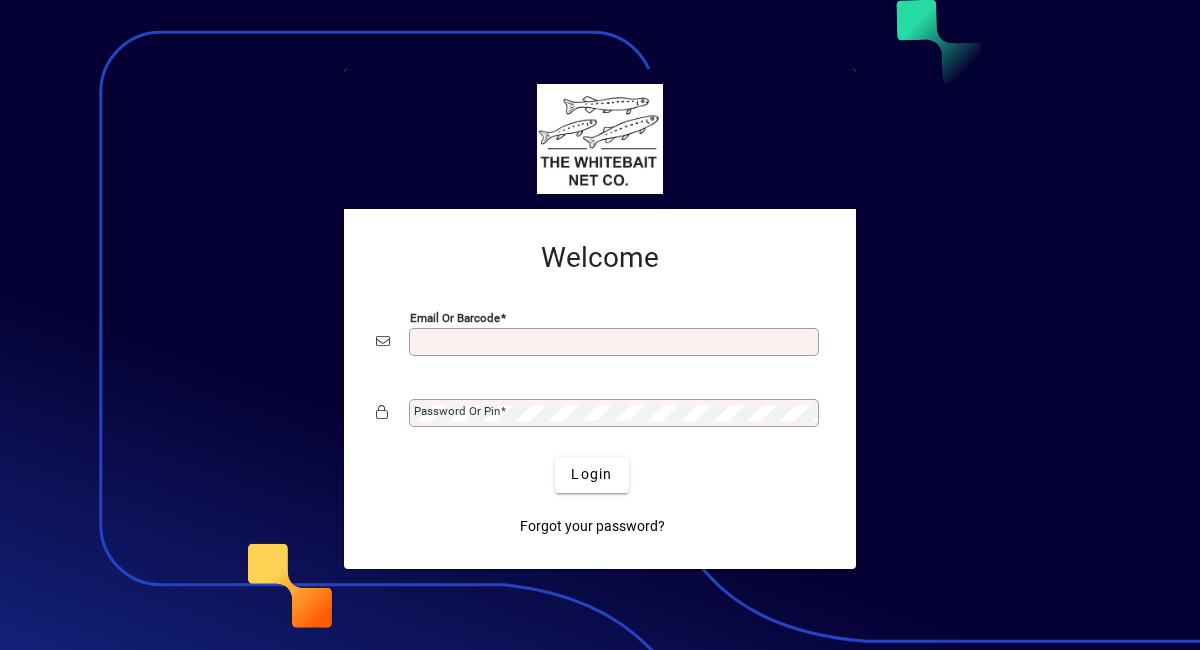 scroll, scrollTop: 0, scrollLeft: 0, axis: both 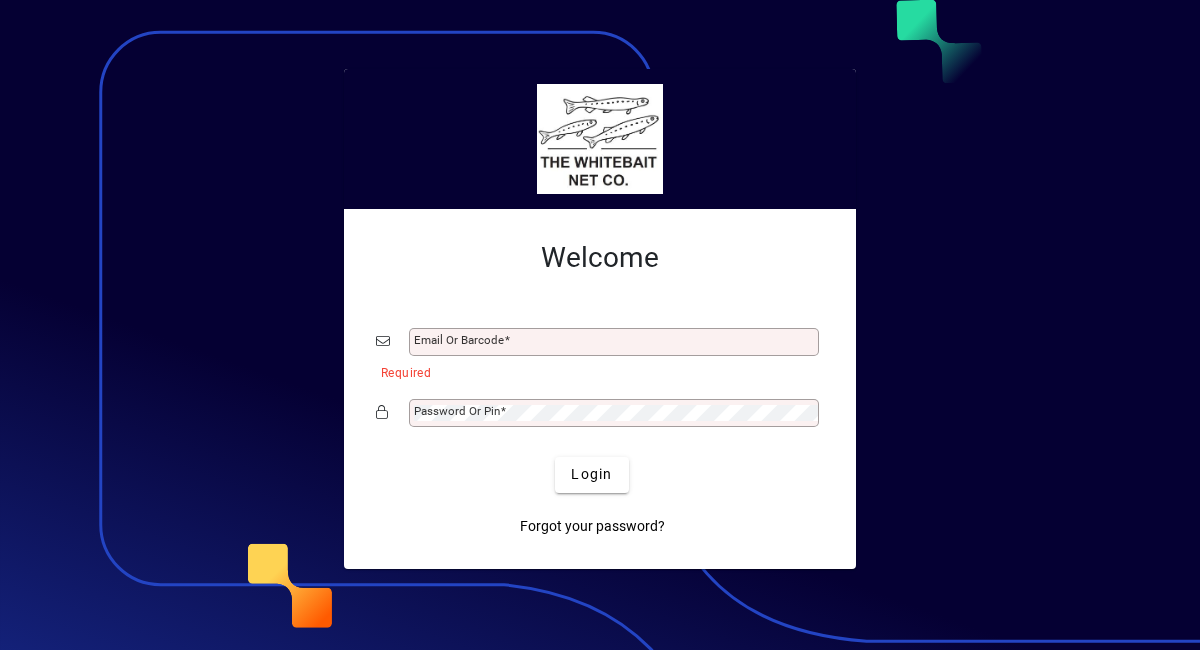 click on "Email or Barcode" 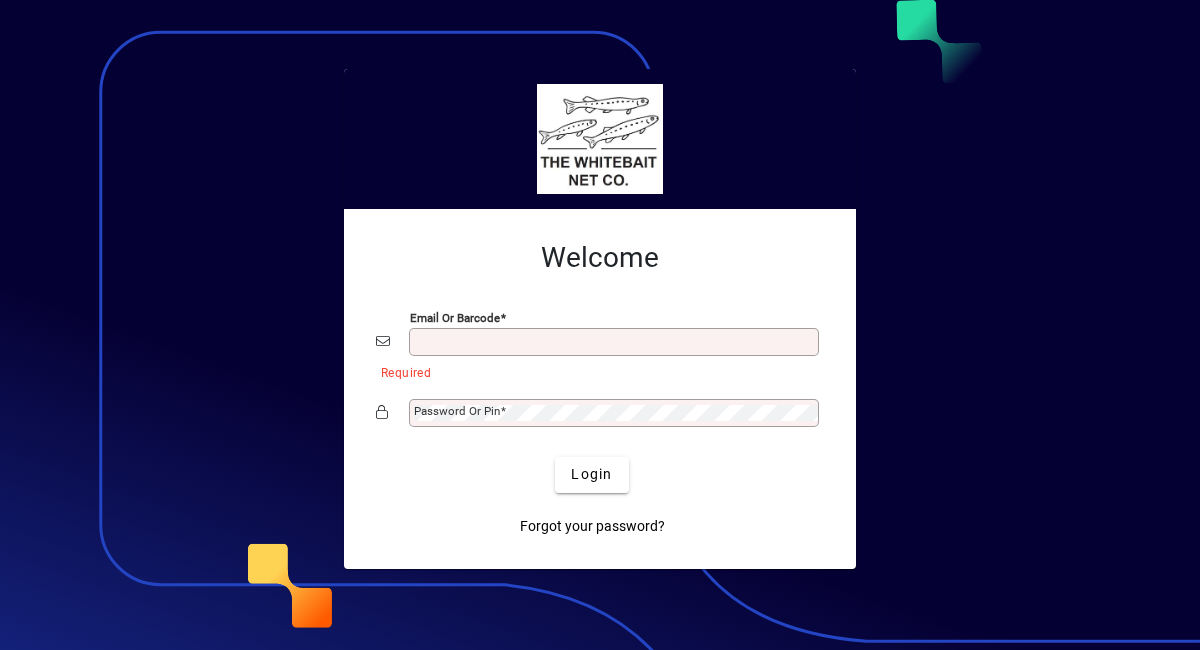 click on "Email or Barcode" at bounding box center [616, 342] 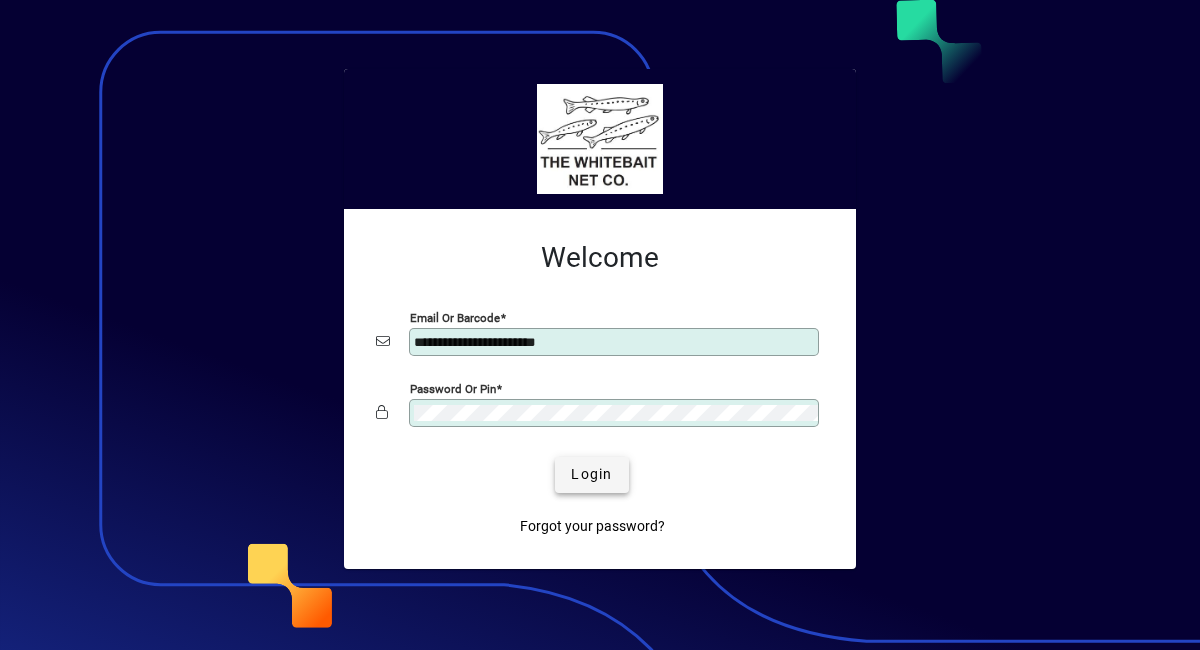 click on "Login" 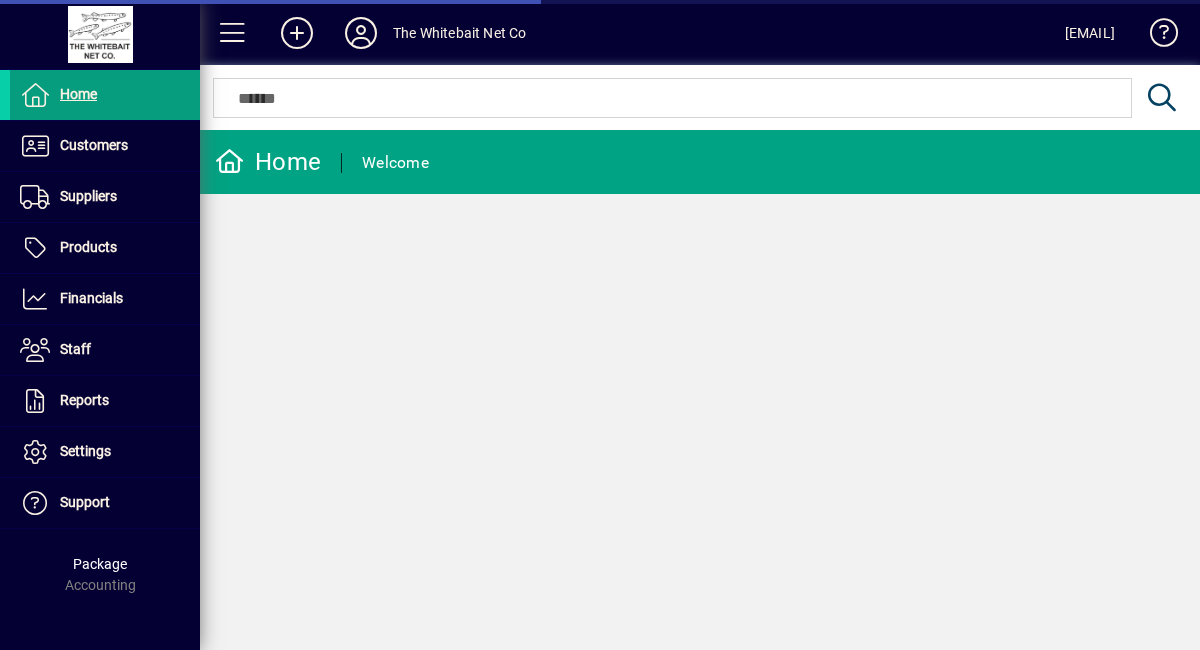 scroll, scrollTop: 0, scrollLeft: 0, axis: both 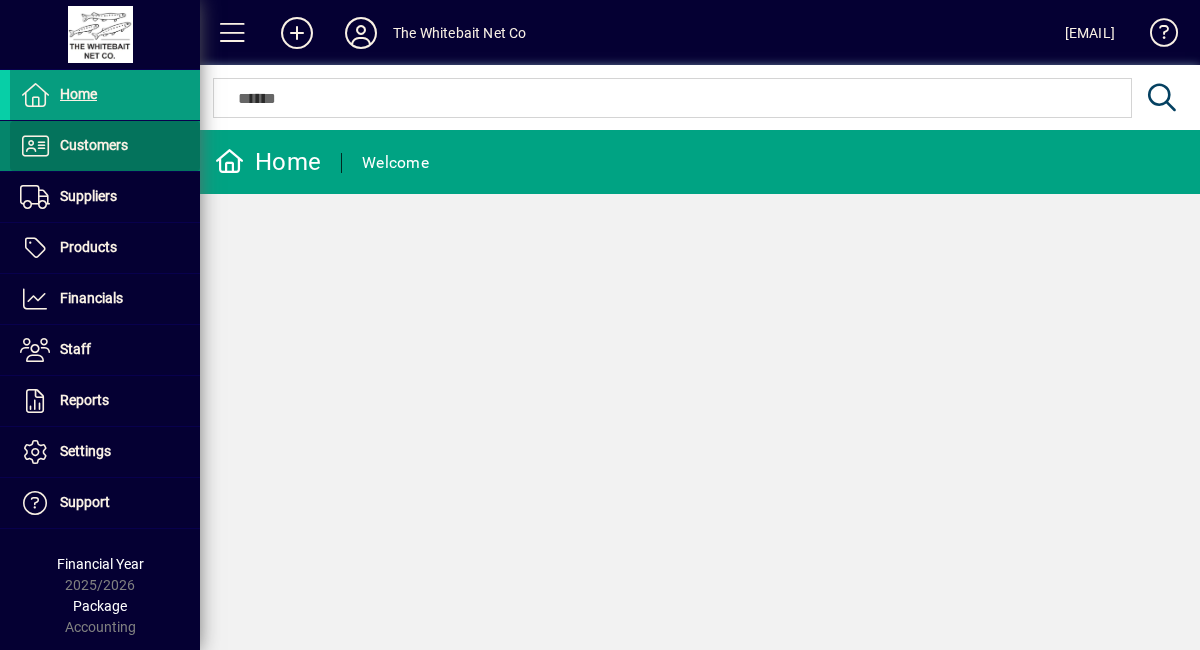 click on "Customers" at bounding box center [94, 145] 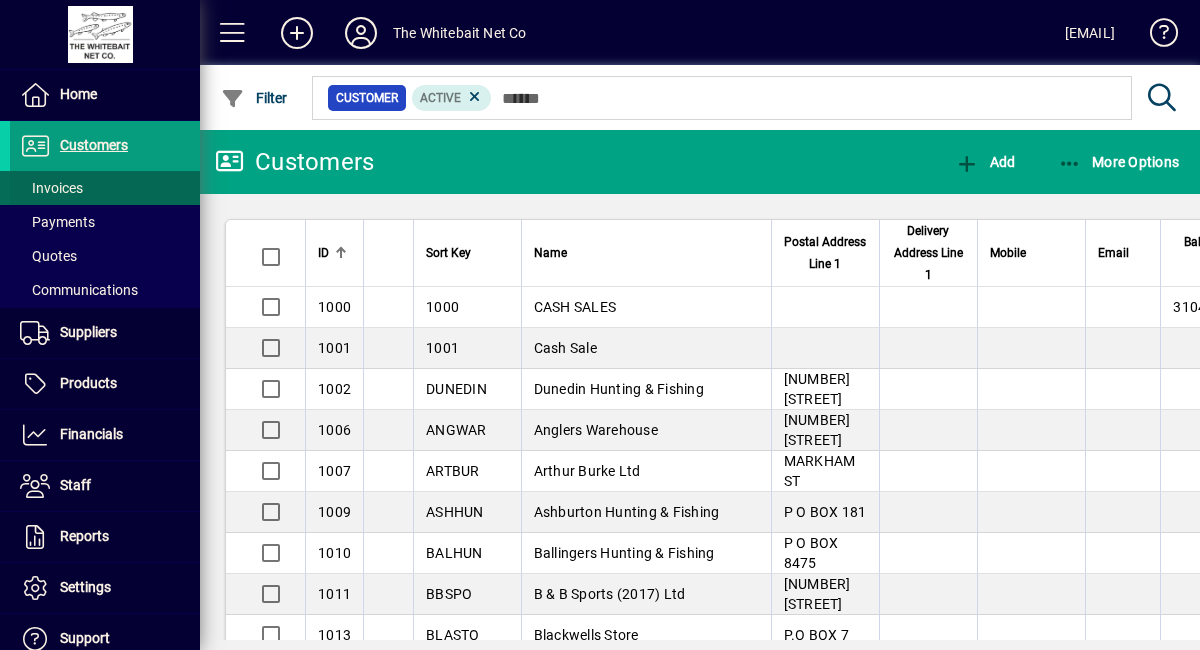 click on "Invoices" at bounding box center [51, 188] 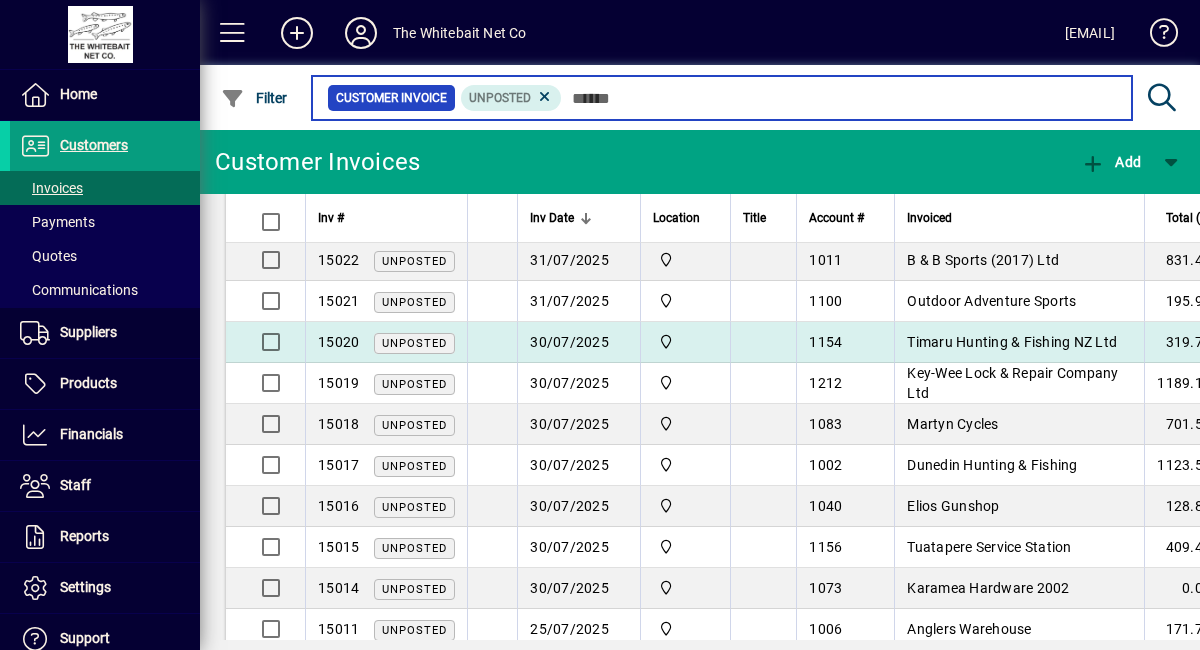scroll, scrollTop: 0, scrollLeft: 0, axis: both 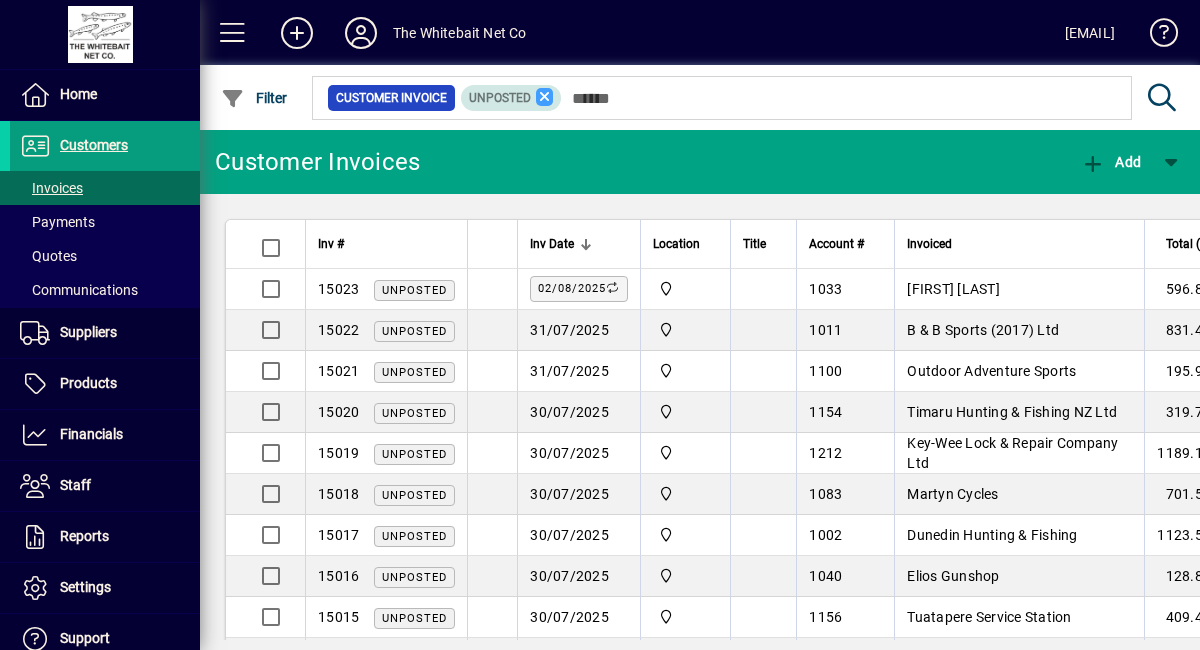 click at bounding box center [545, 97] 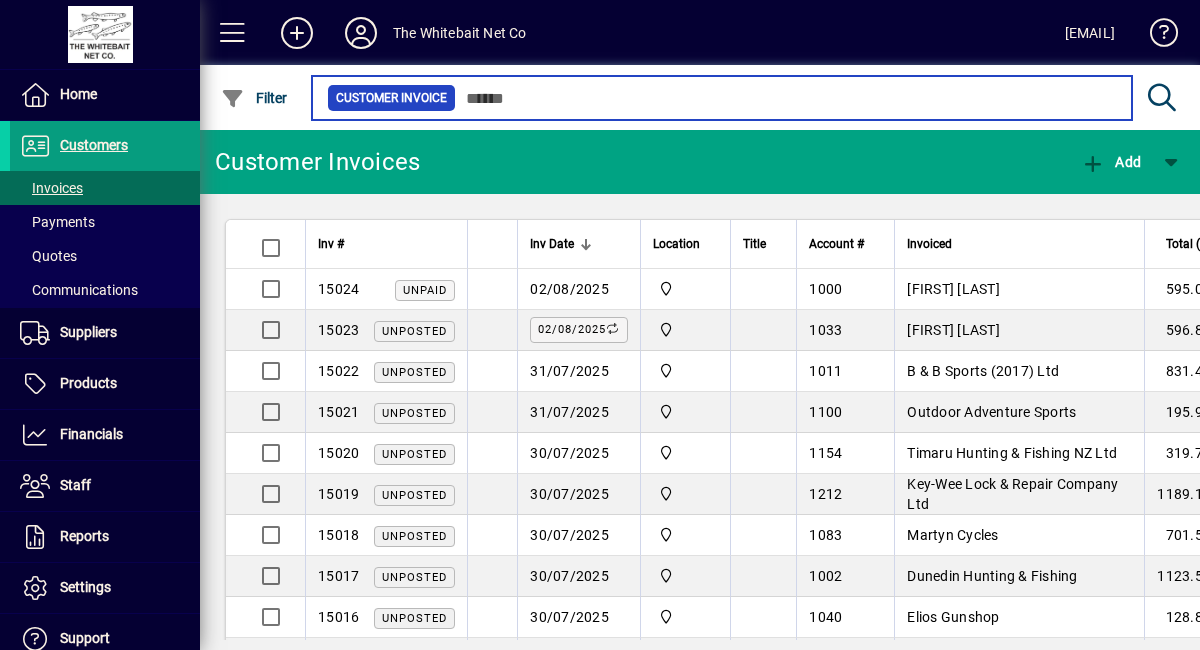 click at bounding box center (786, 98) 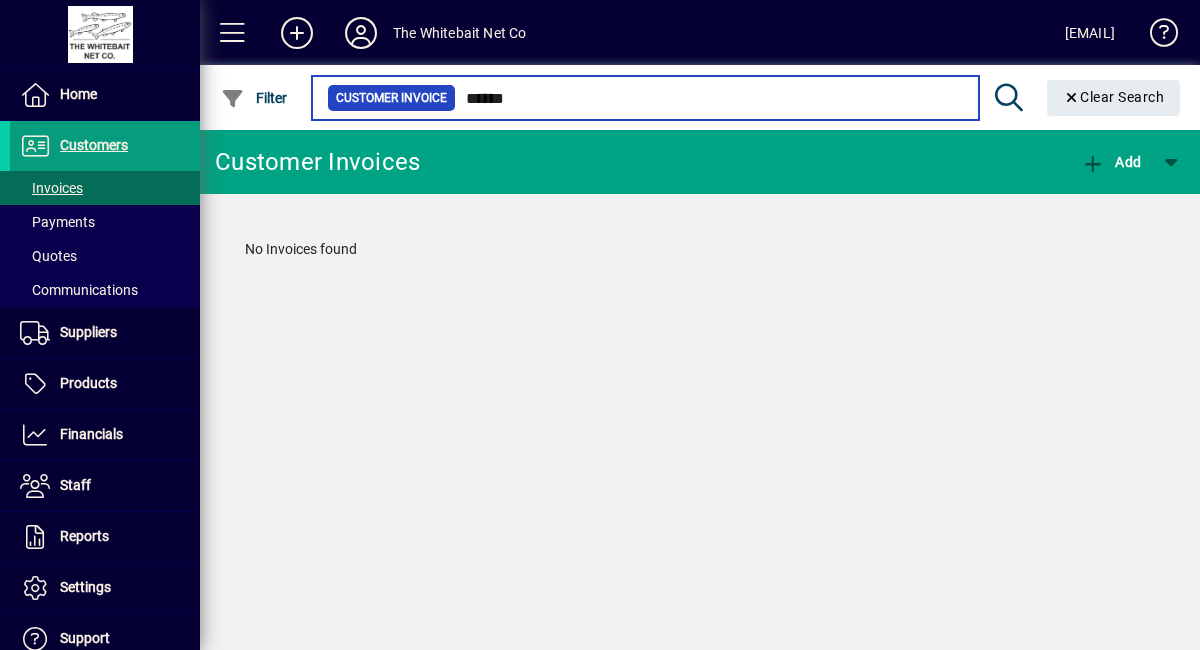 type on "******" 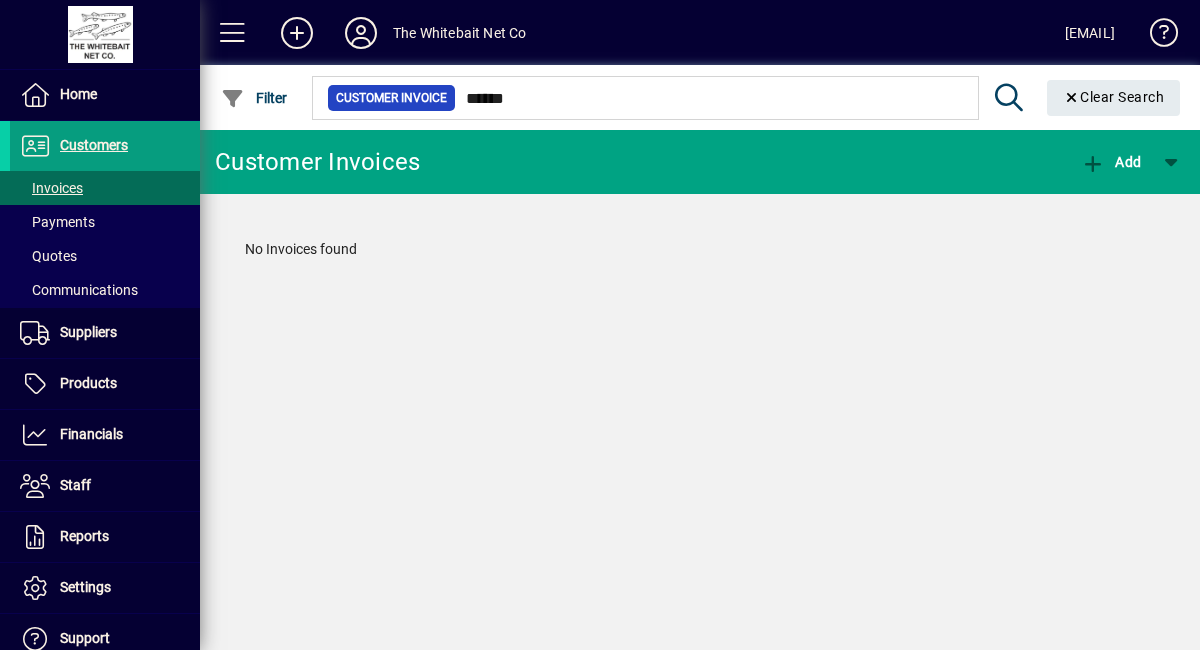 type 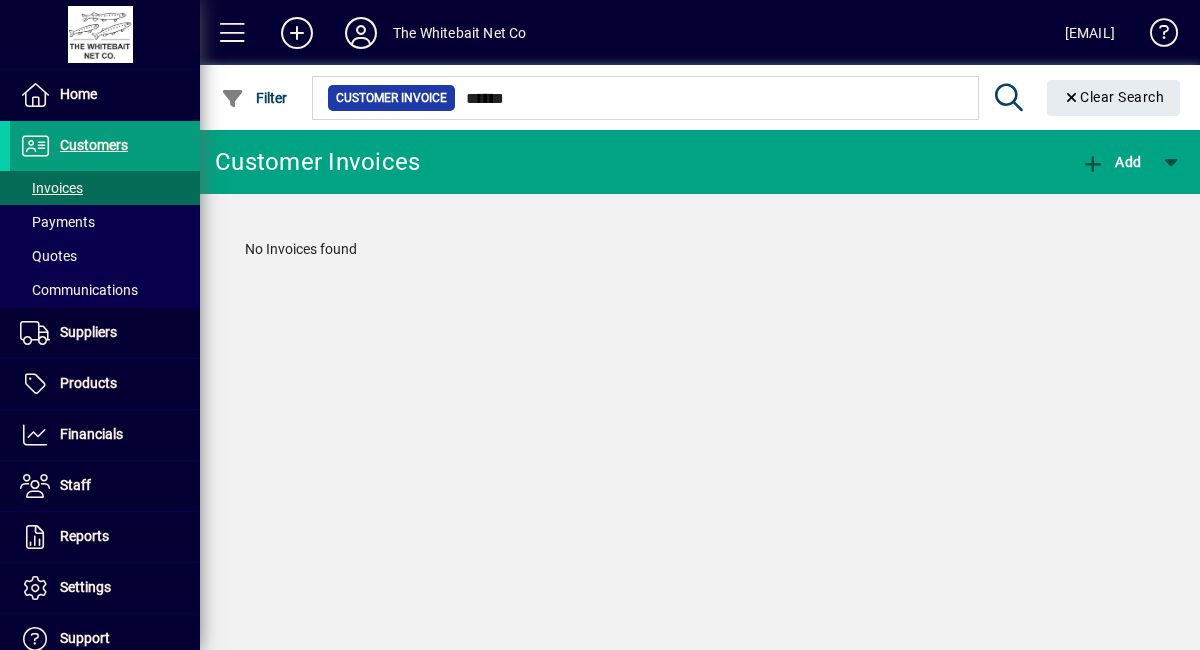 click on "Customer Invoice" at bounding box center (391, 98) 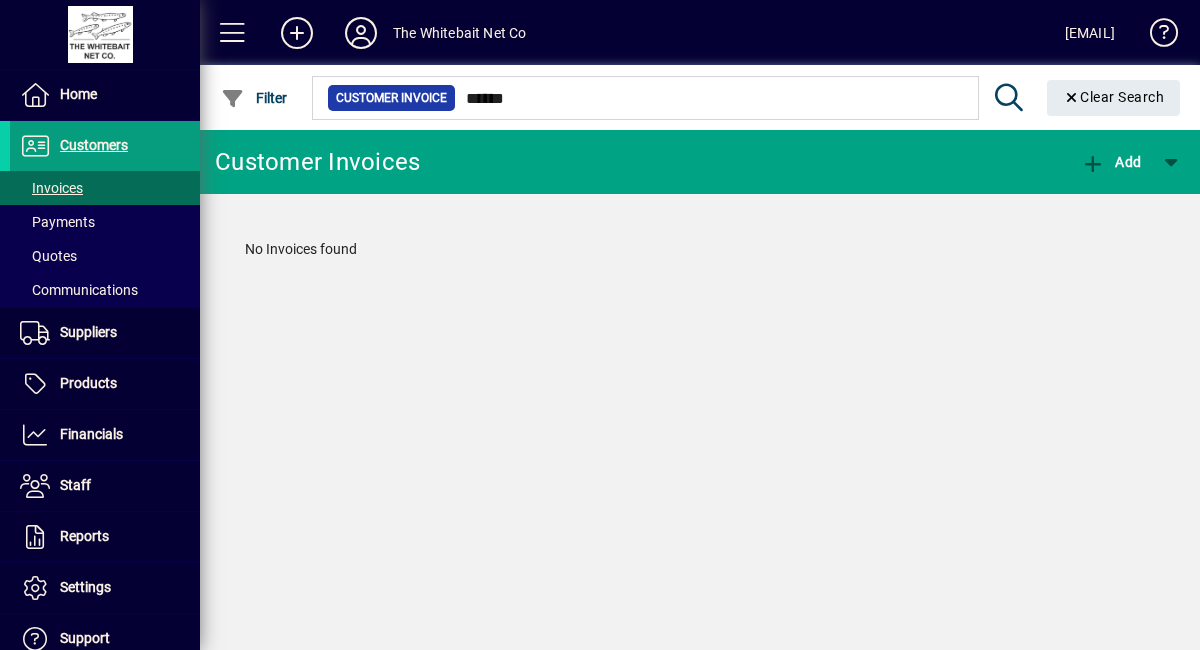 click on "Customer Invoice" at bounding box center (391, 98) 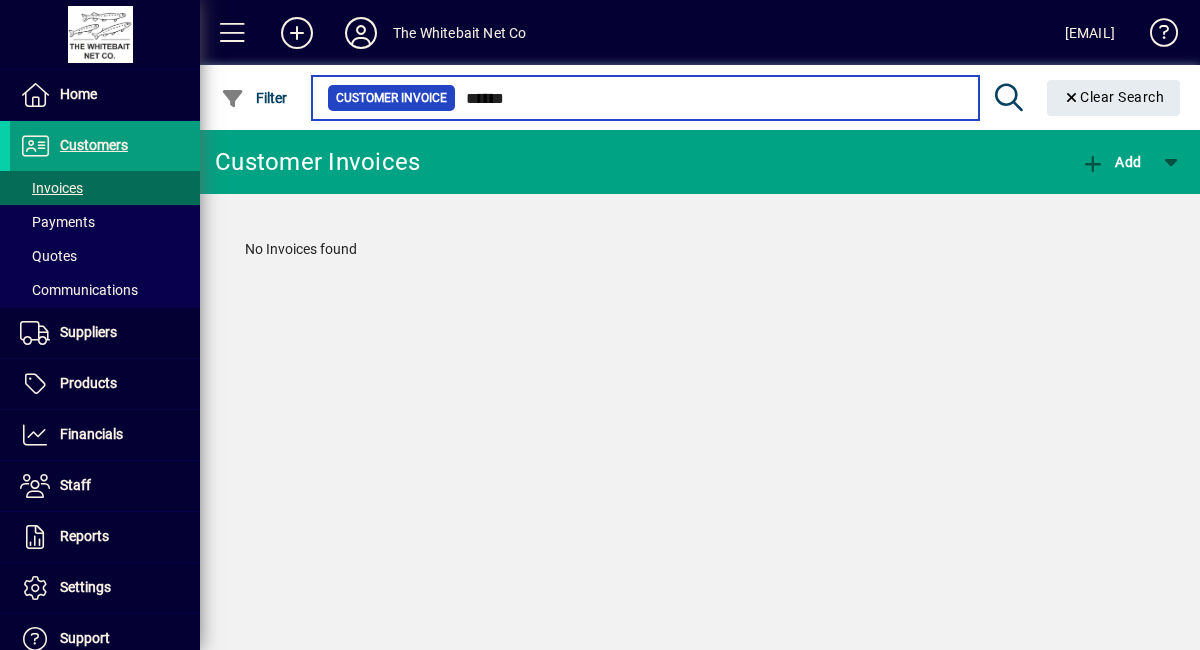 drag, startPoint x: 465, startPoint y: 94, endPoint x: 553, endPoint y: 89, distance: 88.14193 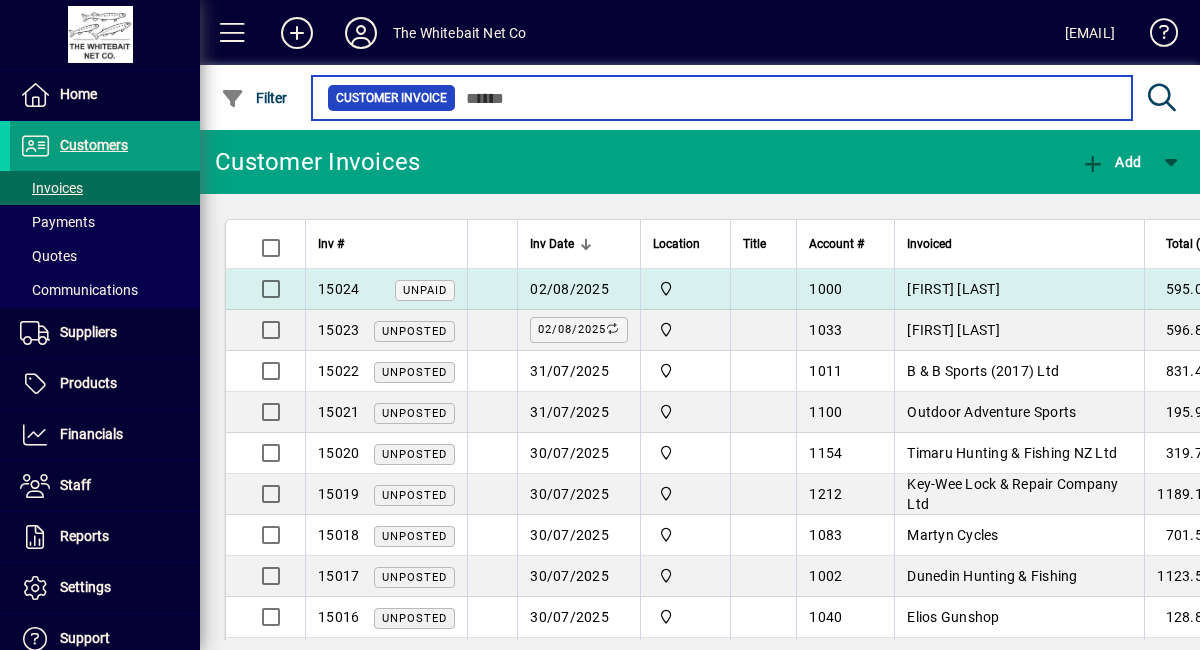 type 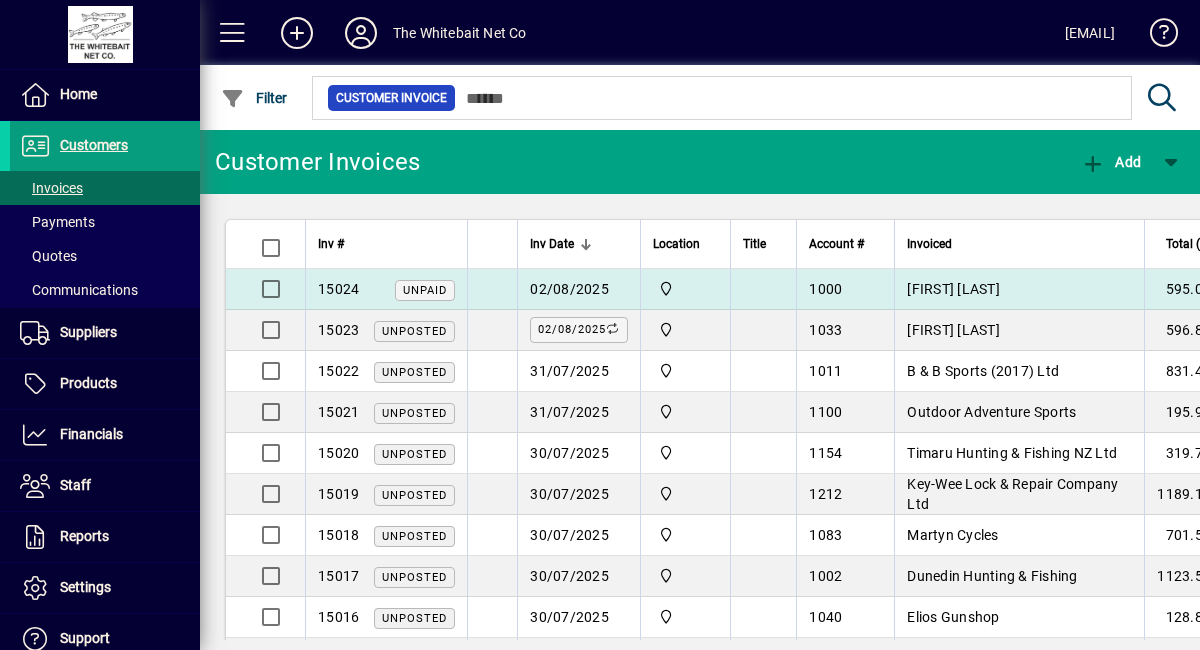 click on "02/08/2025" at bounding box center [578, 289] 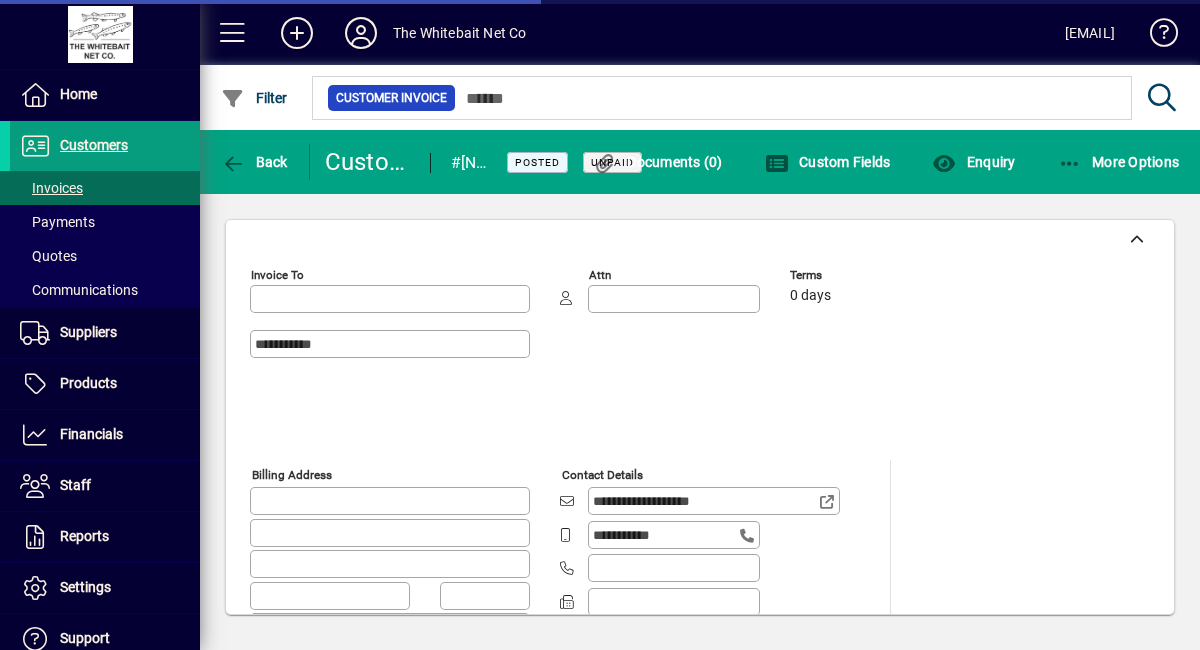 type on "**********" 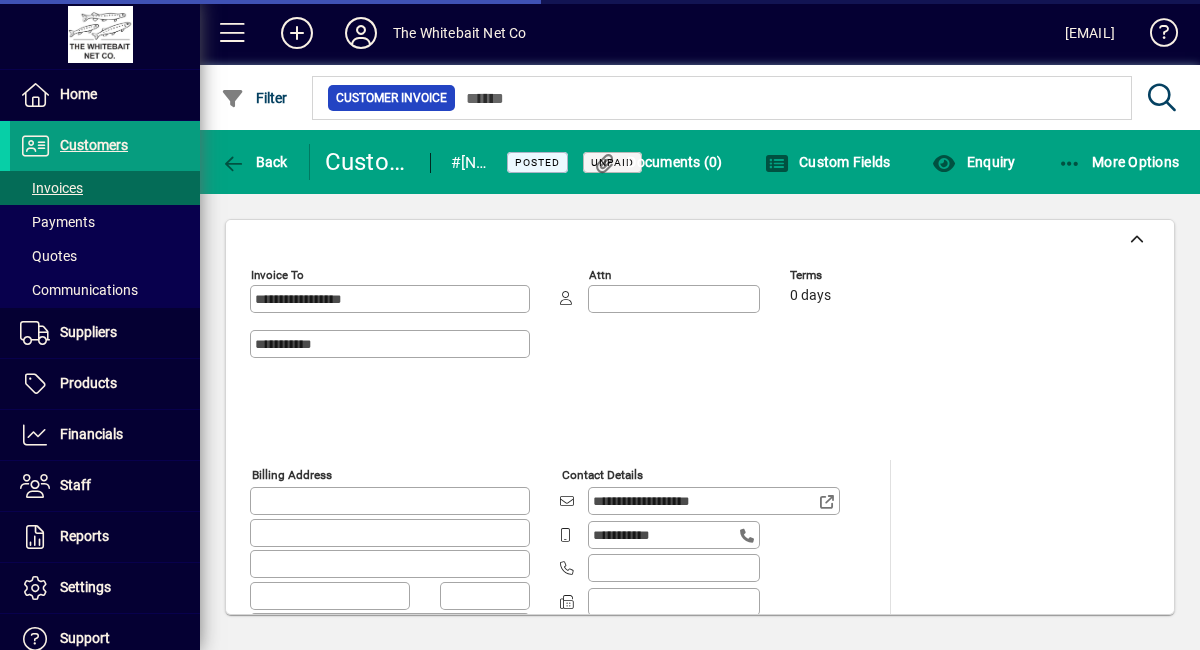 type on "********" 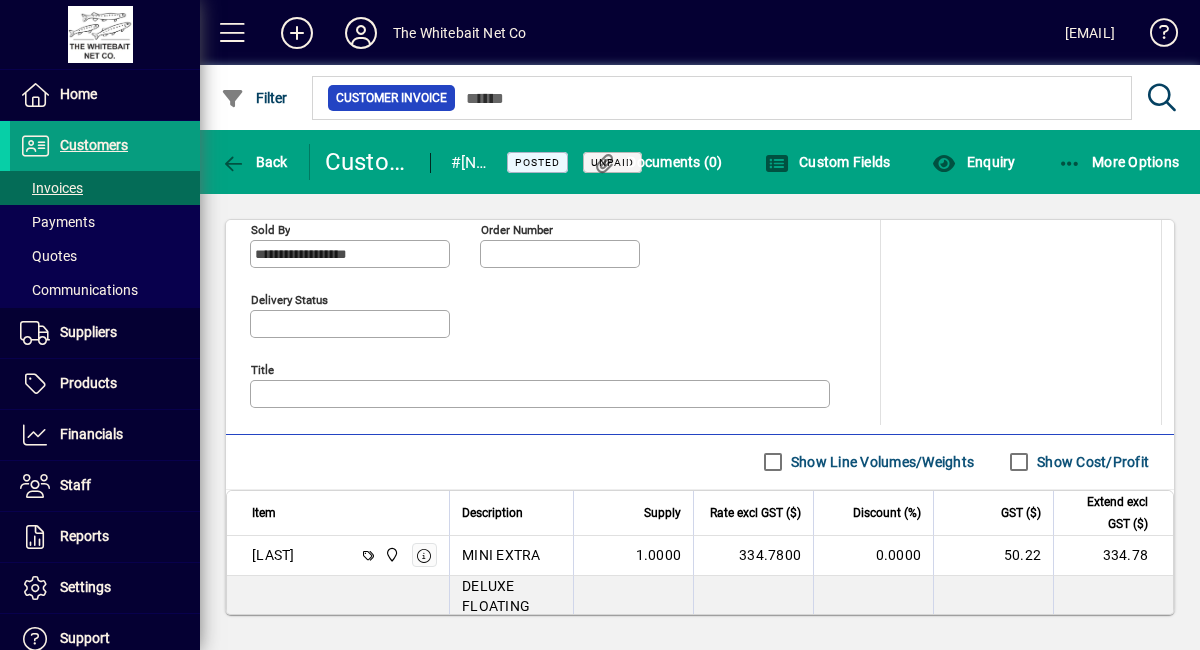 scroll, scrollTop: 1087, scrollLeft: 0, axis: vertical 